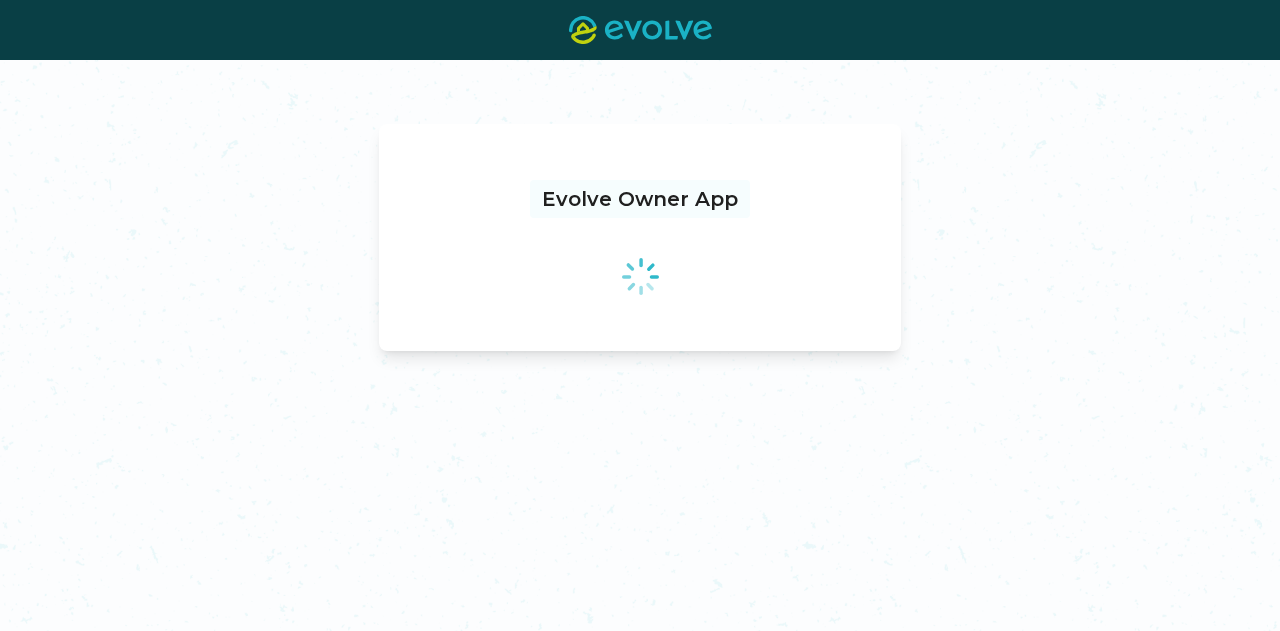 scroll, scrollTop: 0, scrollLeft: 0, axis: both 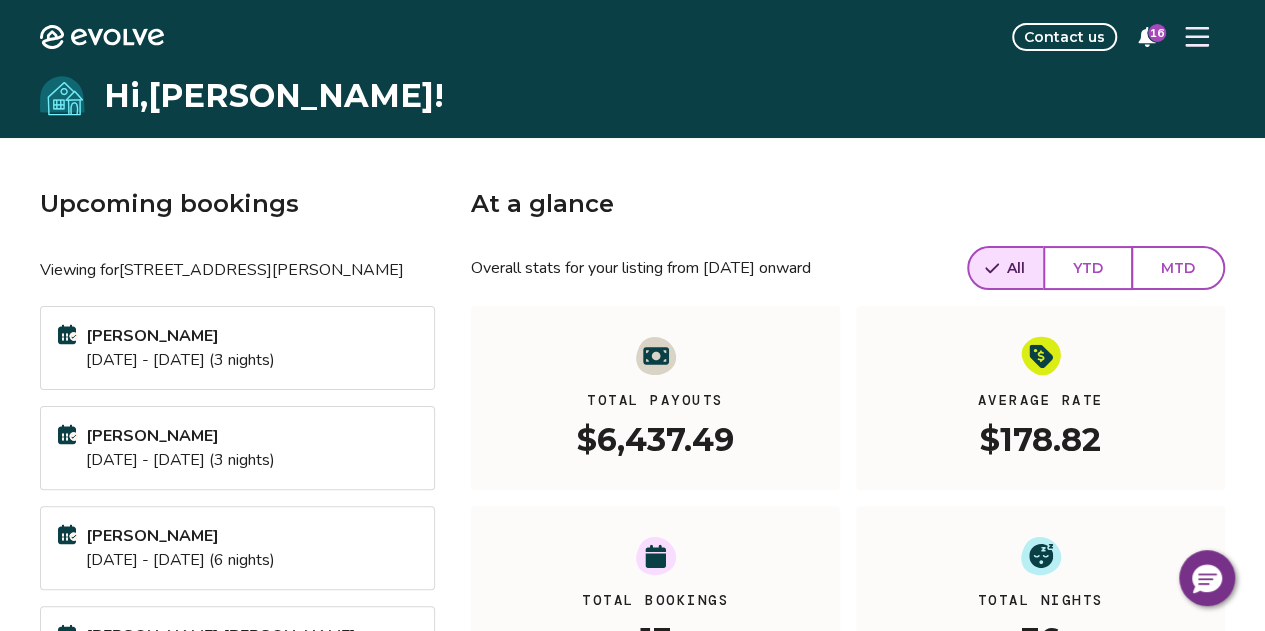 click 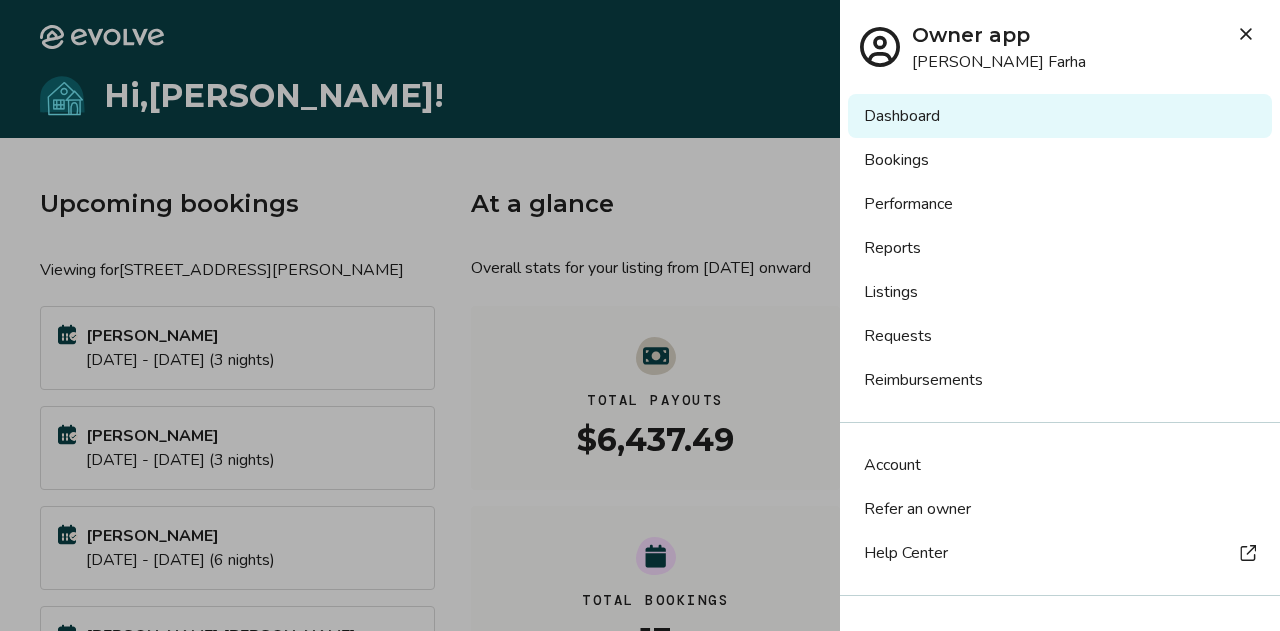 click on "Bookings" at bounding box center (1060, 160) 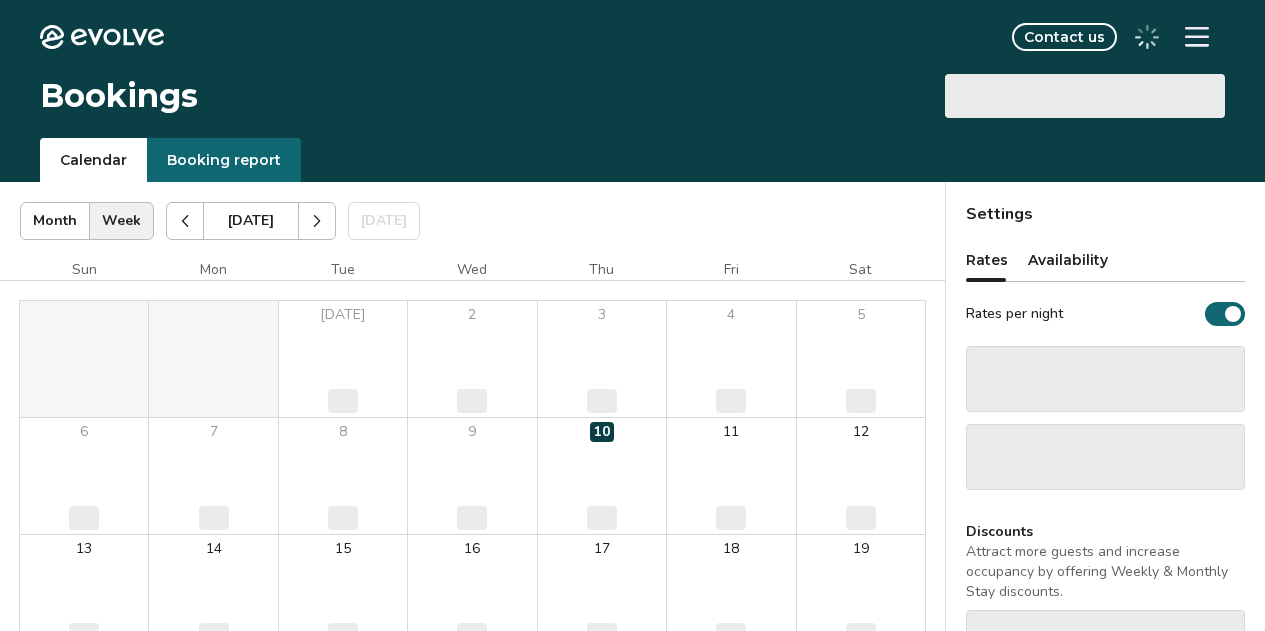 scroll, scrollTop: 0, scrollLeft: 0, axis: both 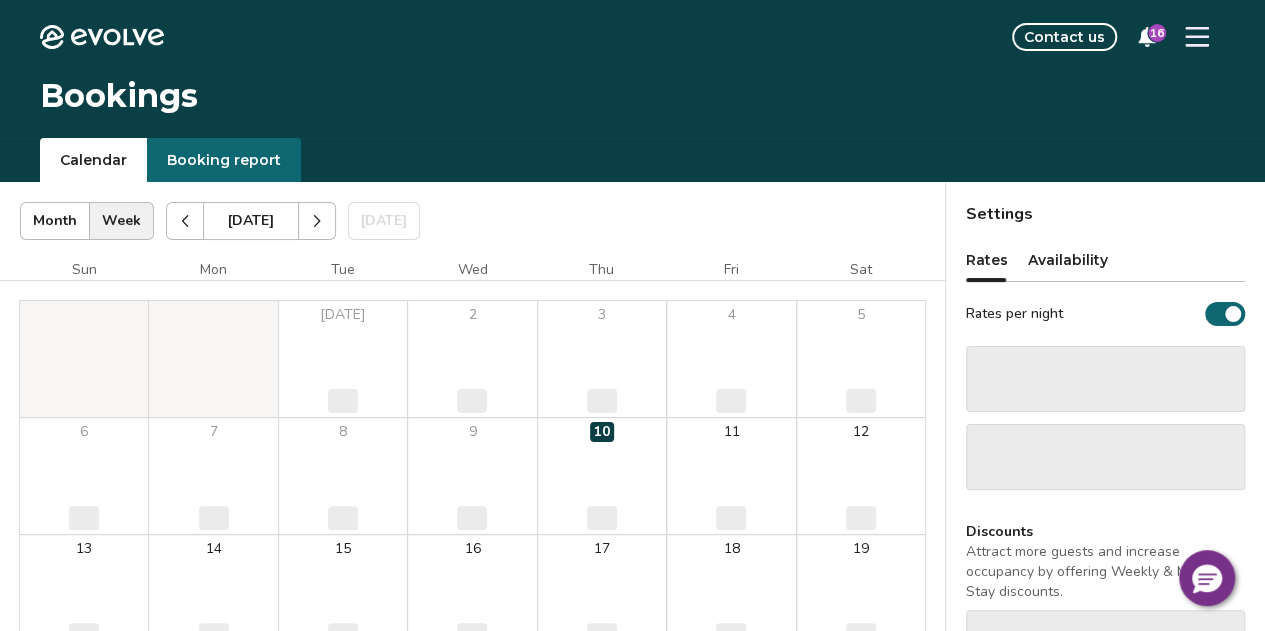 click on "Booking report" at bounding box center [224, 160] 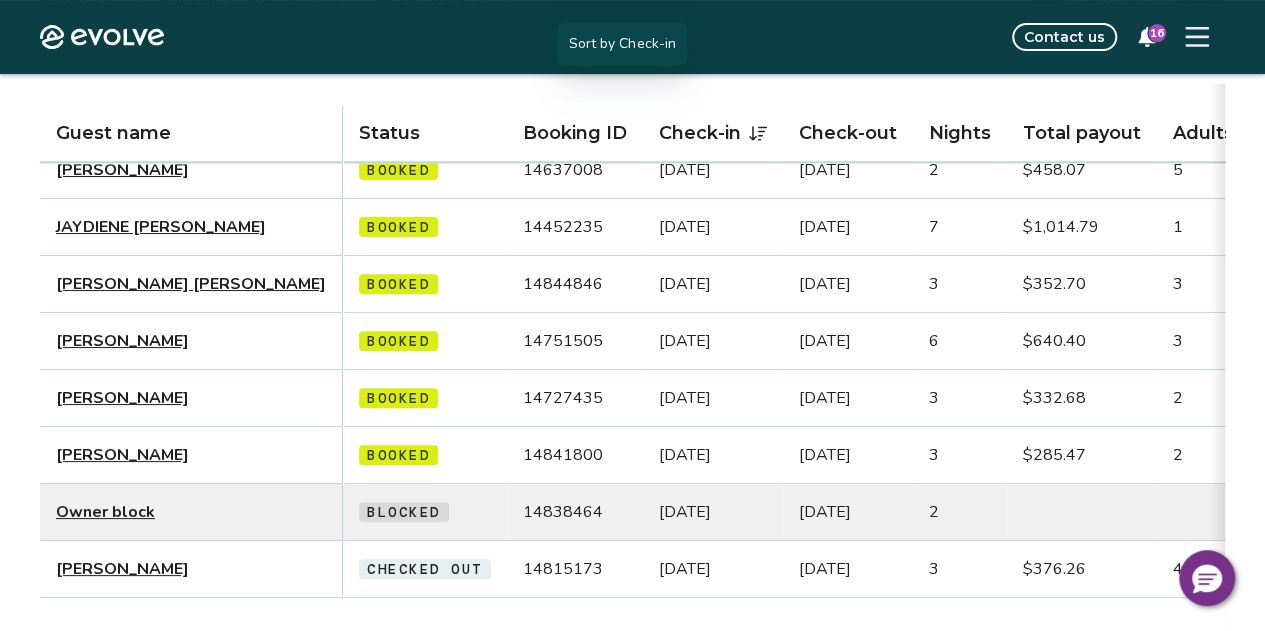 scroll, scrollTop: 300, scrollLeft: 0, axis: vertical 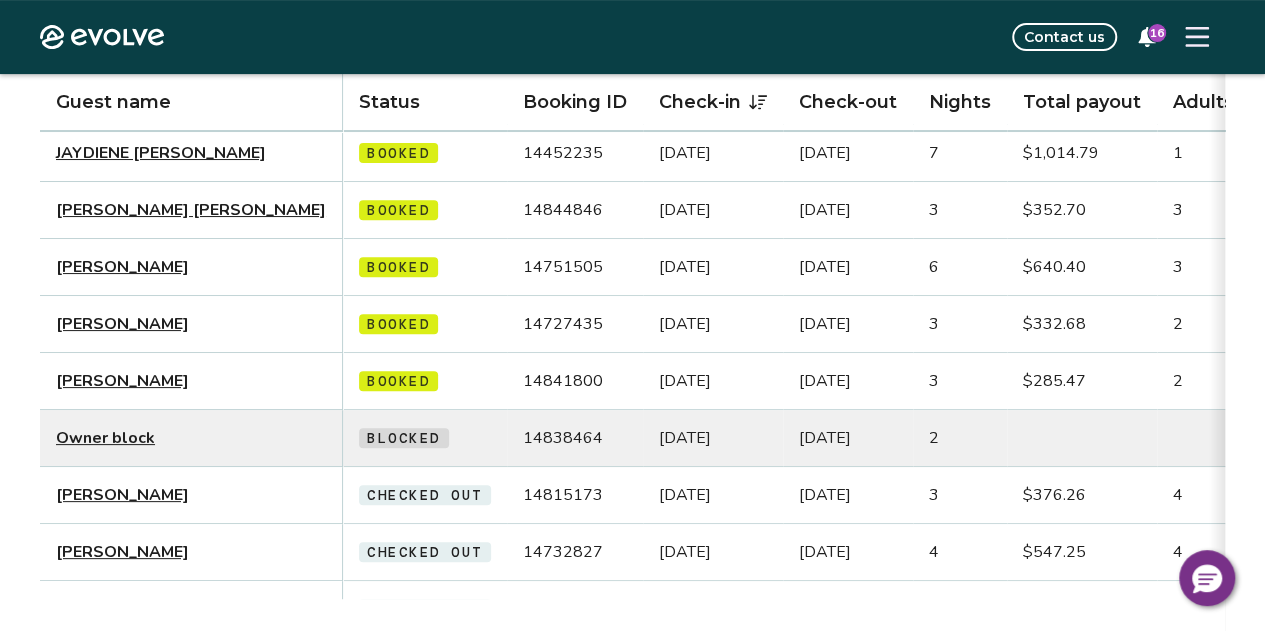 click on "Sydney Peitz" at bounding box center (122, 495) 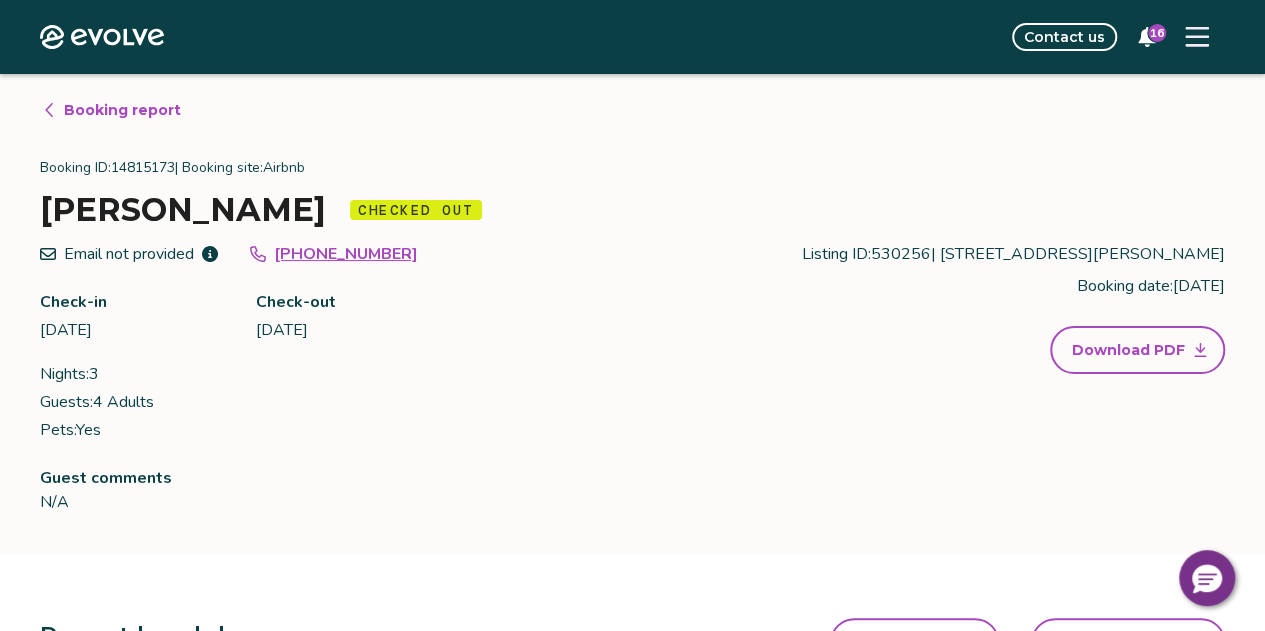 scroll, scrollTop: 0, scrollLeft: 0, axis: both 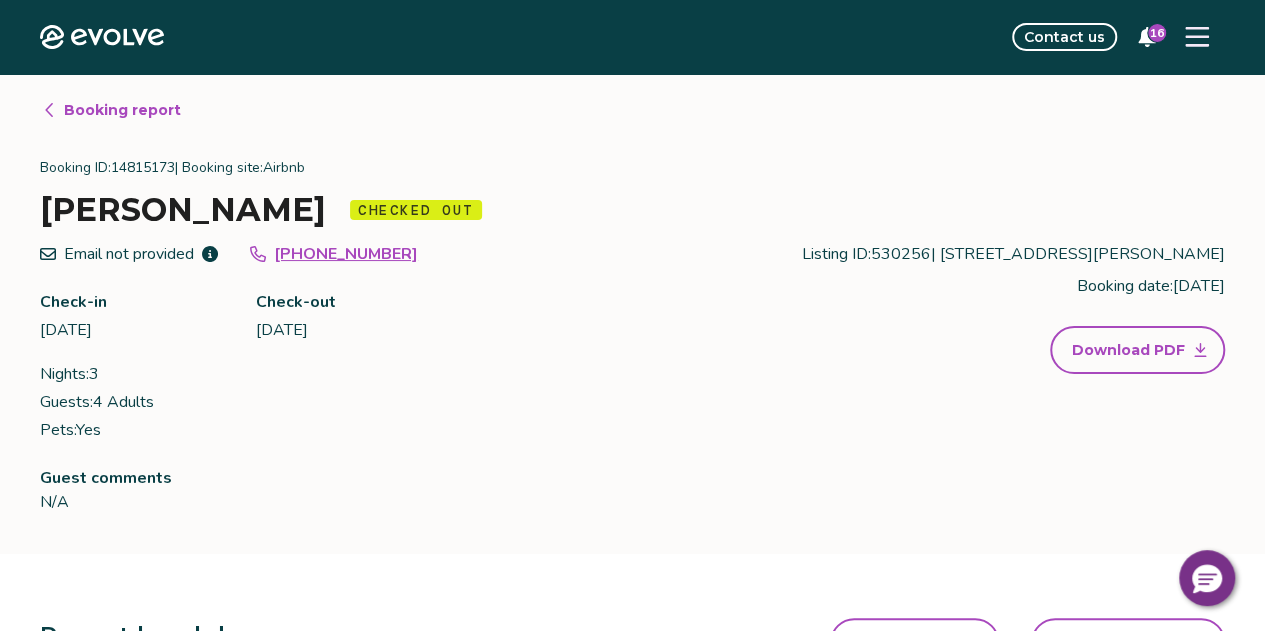click on "Booking report" at bounding box center (122, 110) 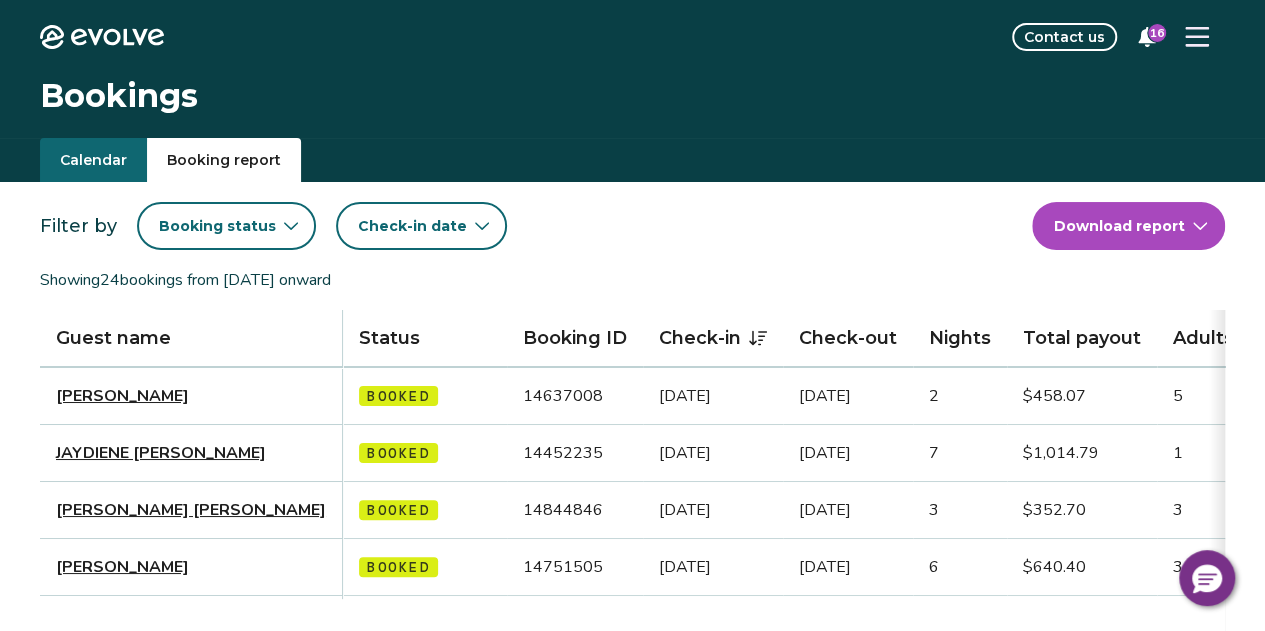 click 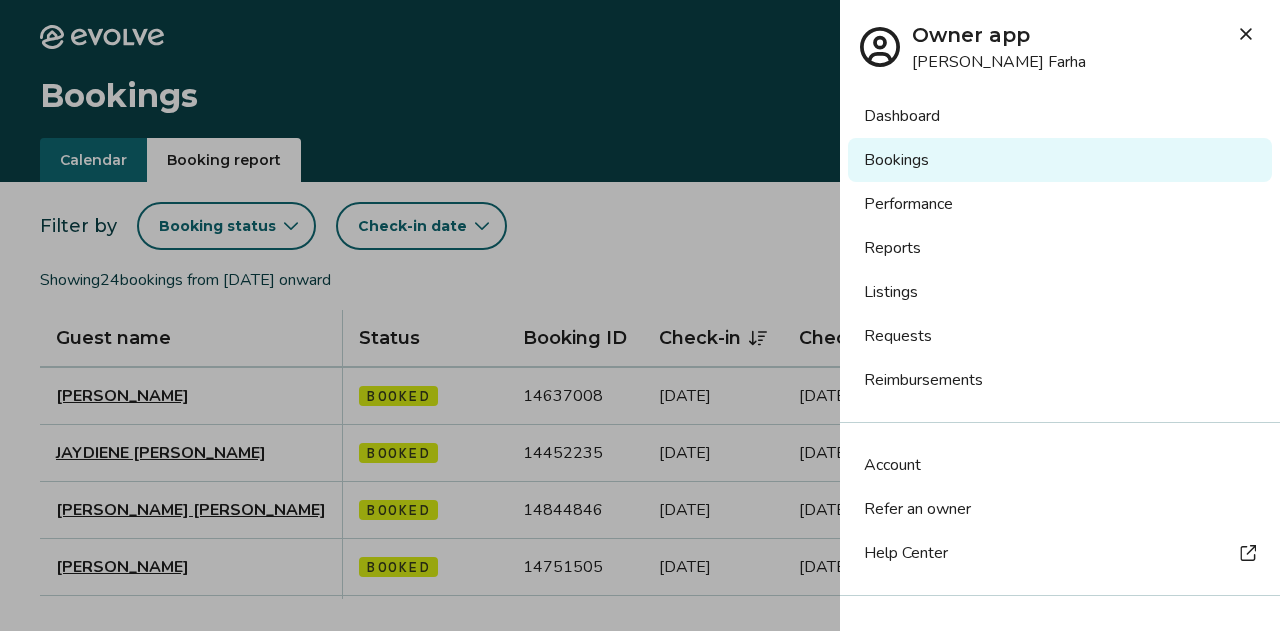 click at bounding box center (640, 315) 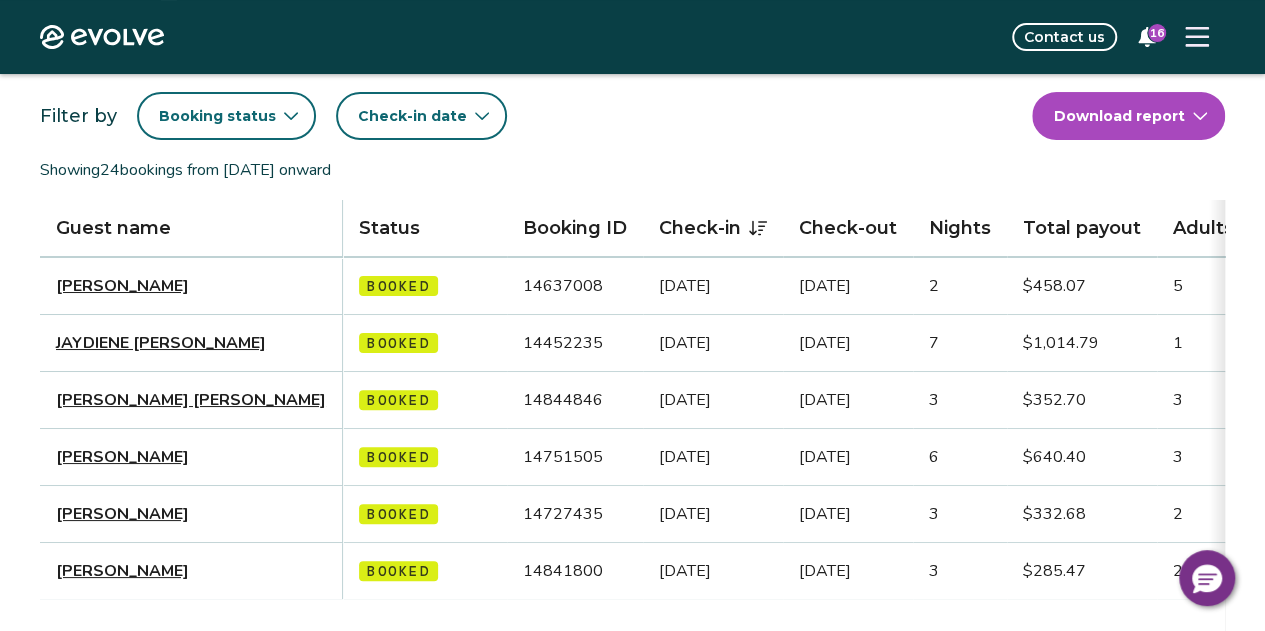 scroll, scrollTop: 200, scrollLeft: 0, axis: vertical 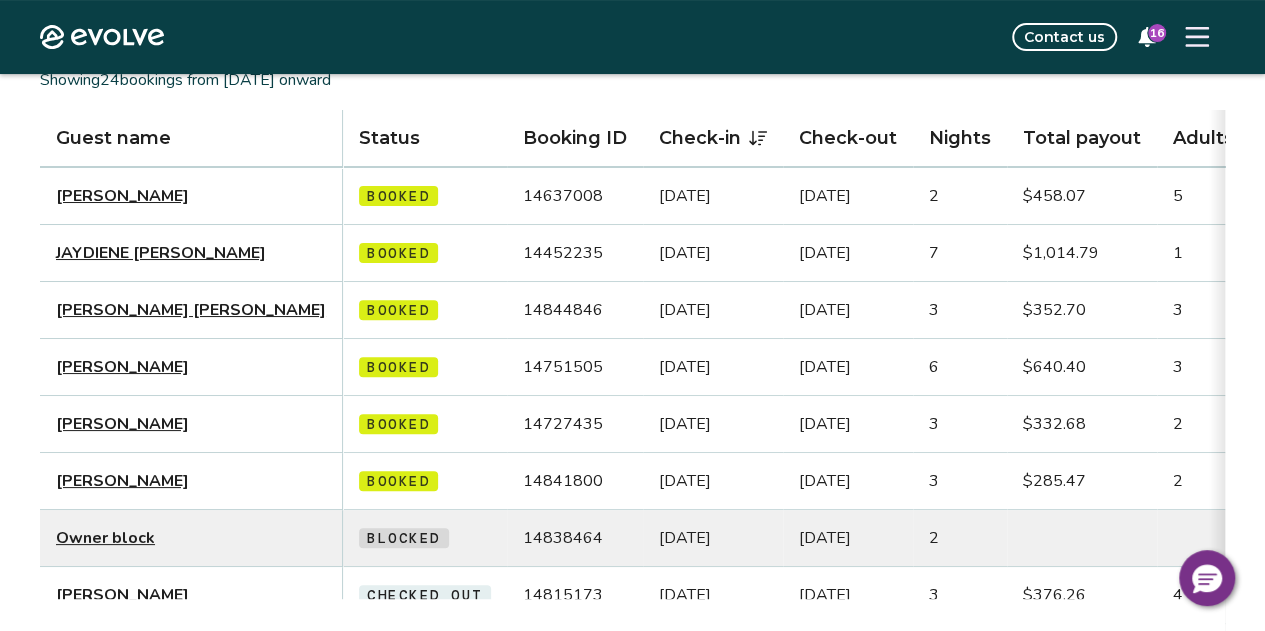 click on "Sydney Peitz" at bounding box center (122, 595) 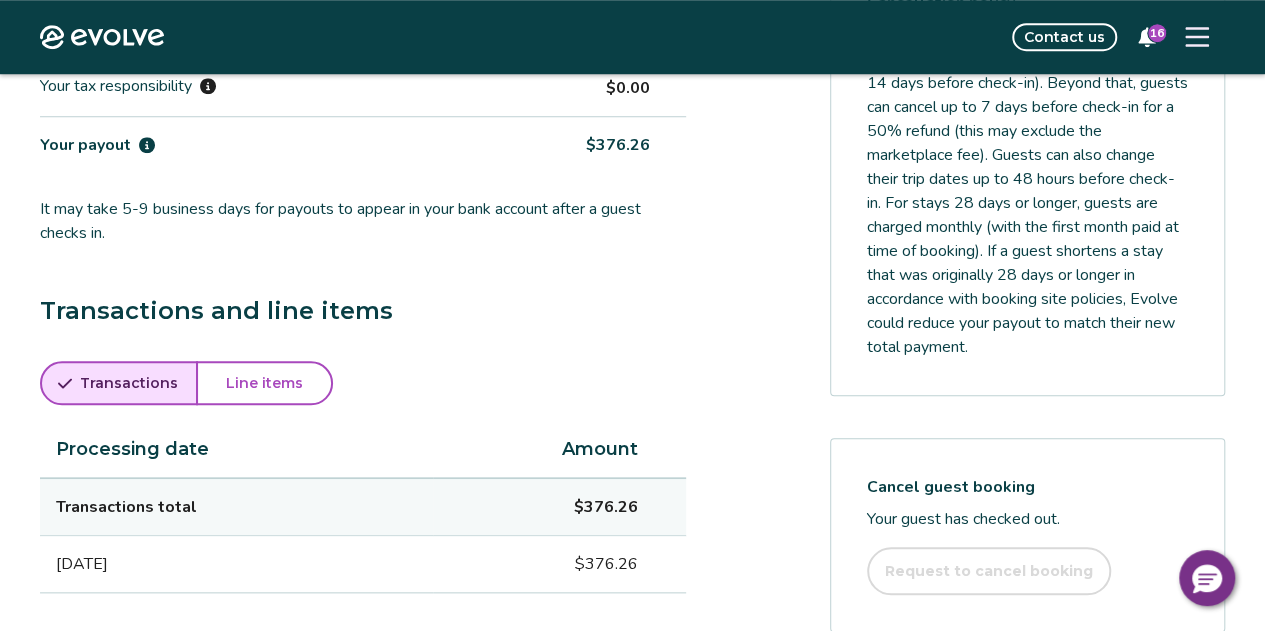 scroll, scrollTop: 900, scrollLeft: 0, axis: vertical 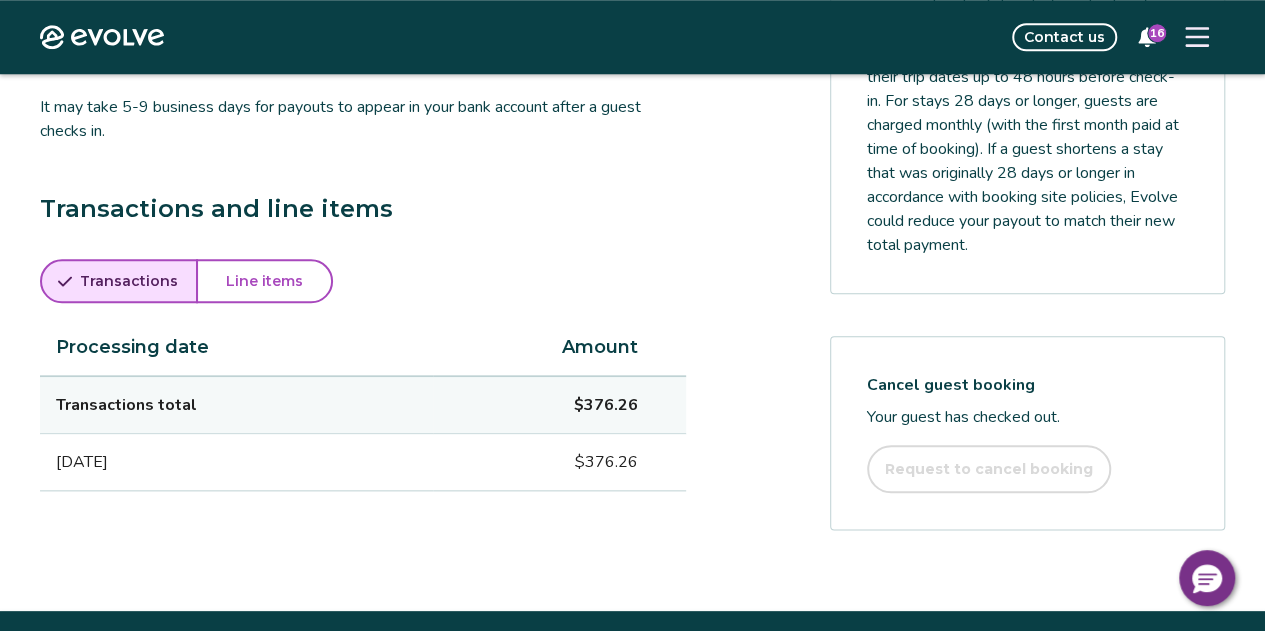click on "Line items" at bounding box center [264, 281] 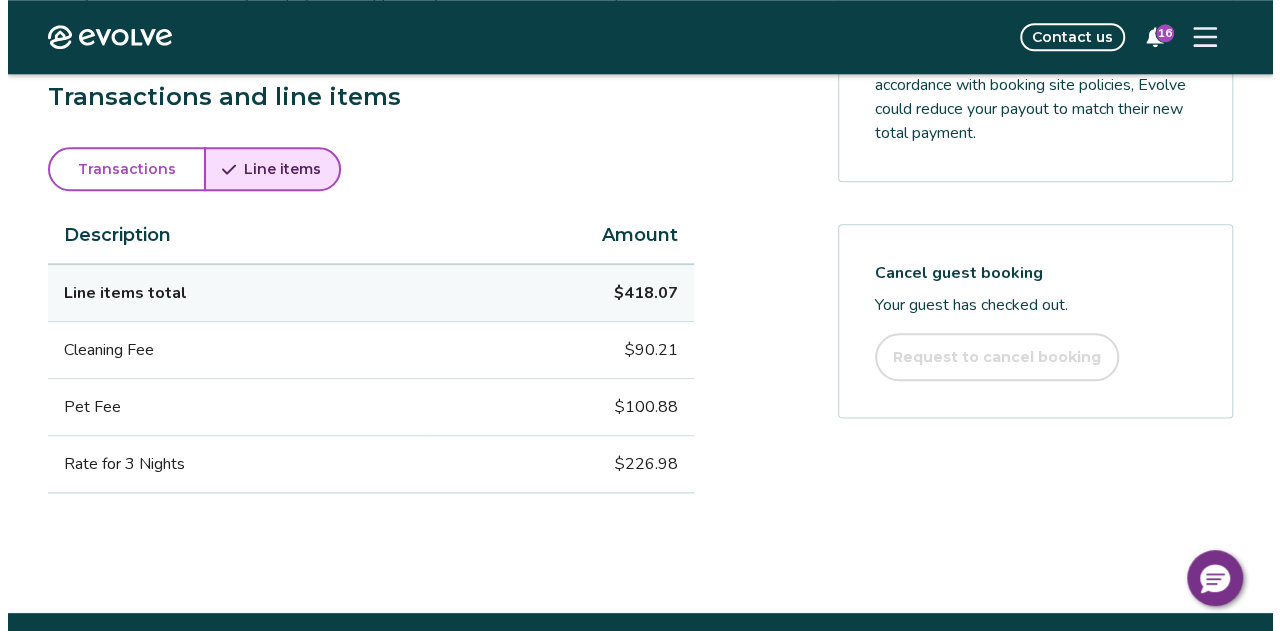 scroll, scrollTop: 1071, scrollLeft: 0, axis: vertical 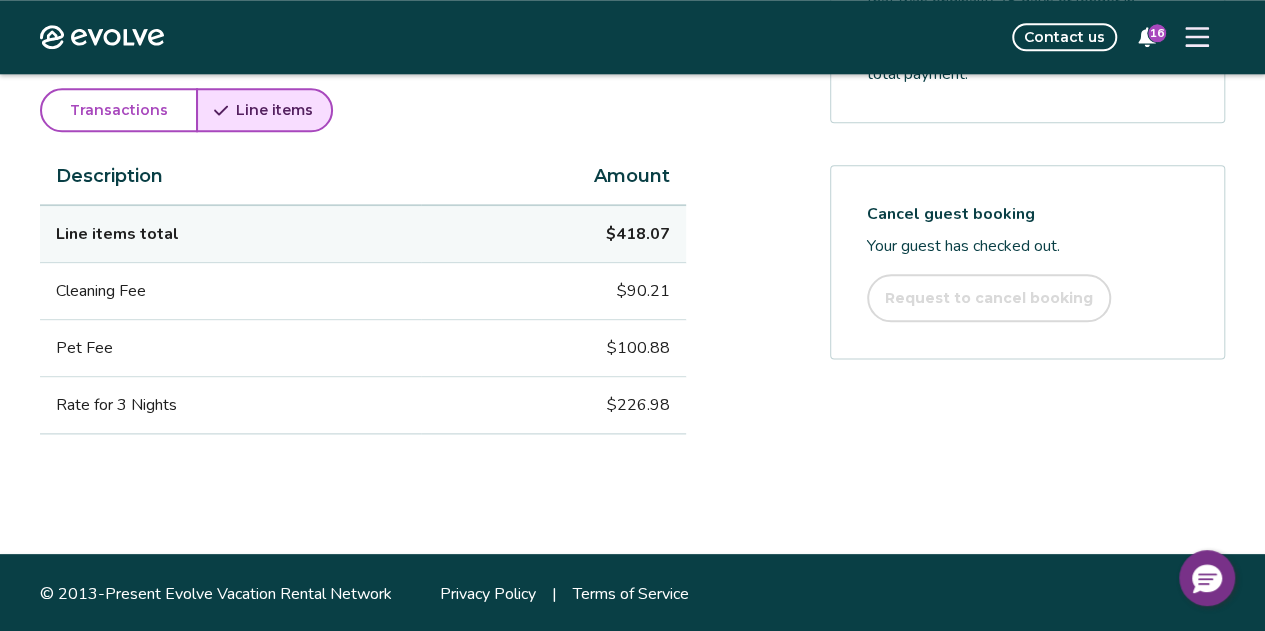 click 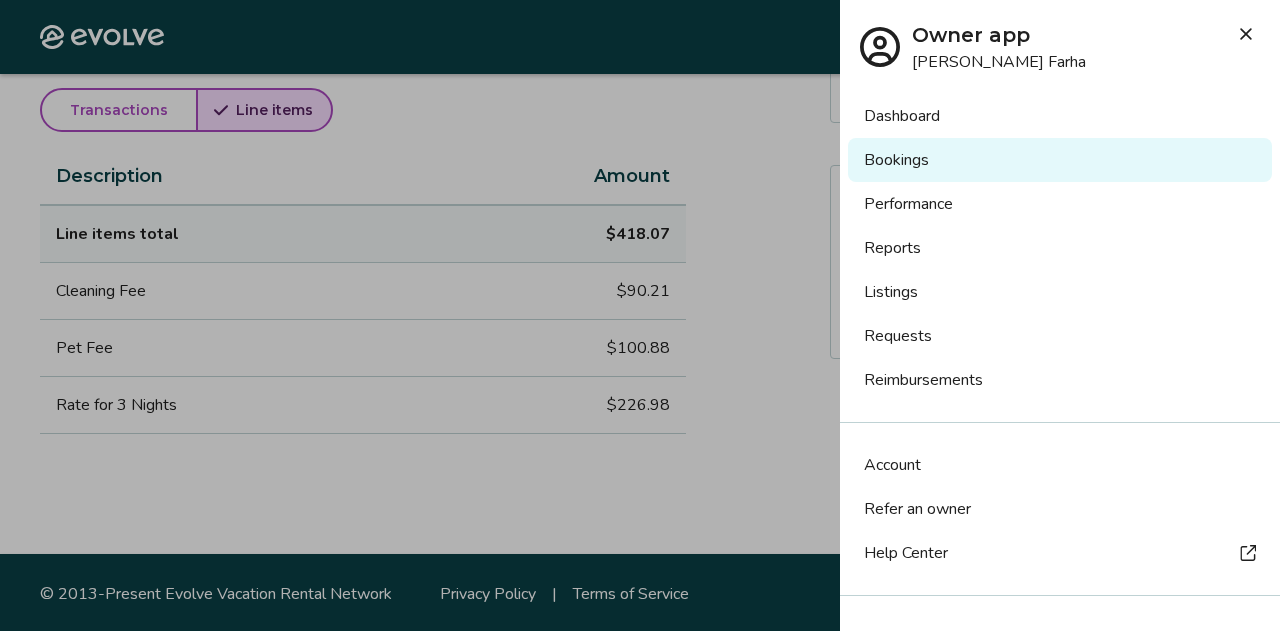 scroll, scrollTop: 92, scrollLeft: 0, axis: vertical 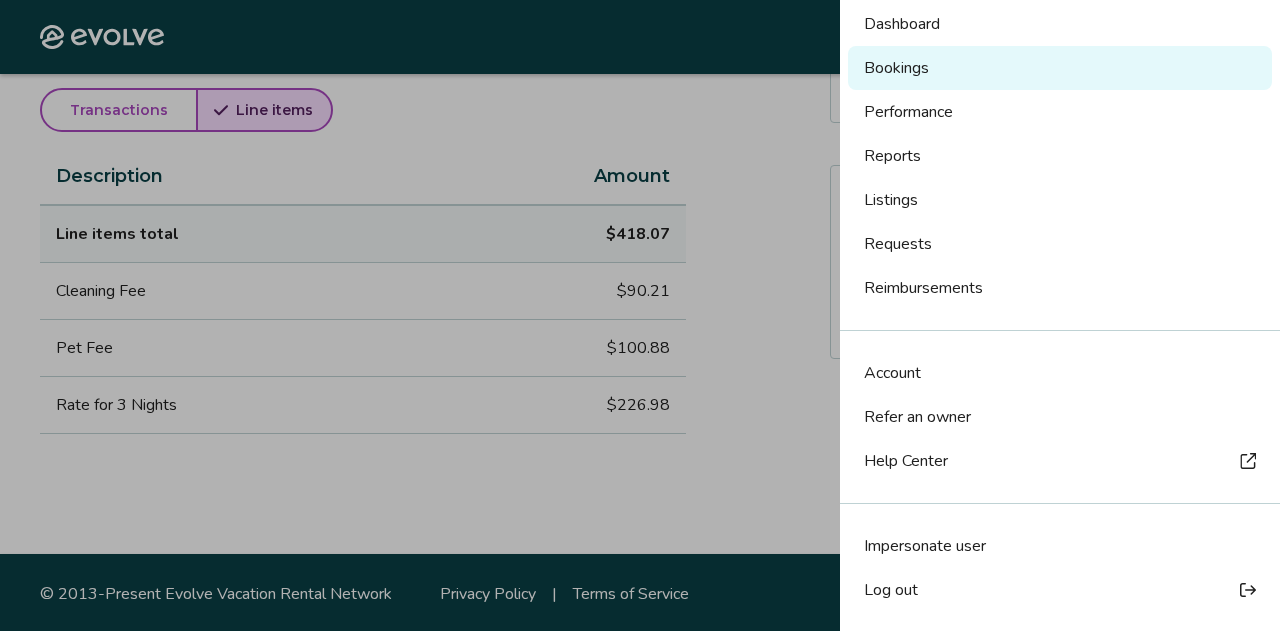 click on "Log out" at bounding box center (1060, 590) 